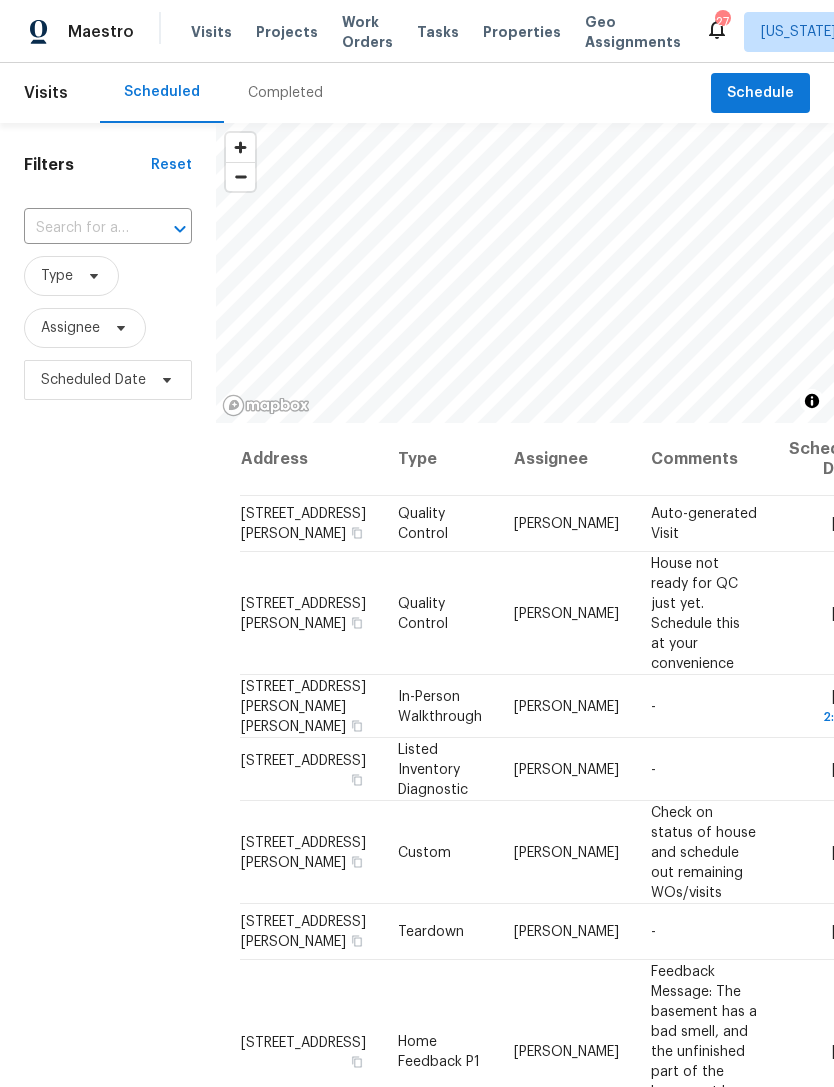 scroll, scrollTop: 0, scrollLeft: 0, axis: both 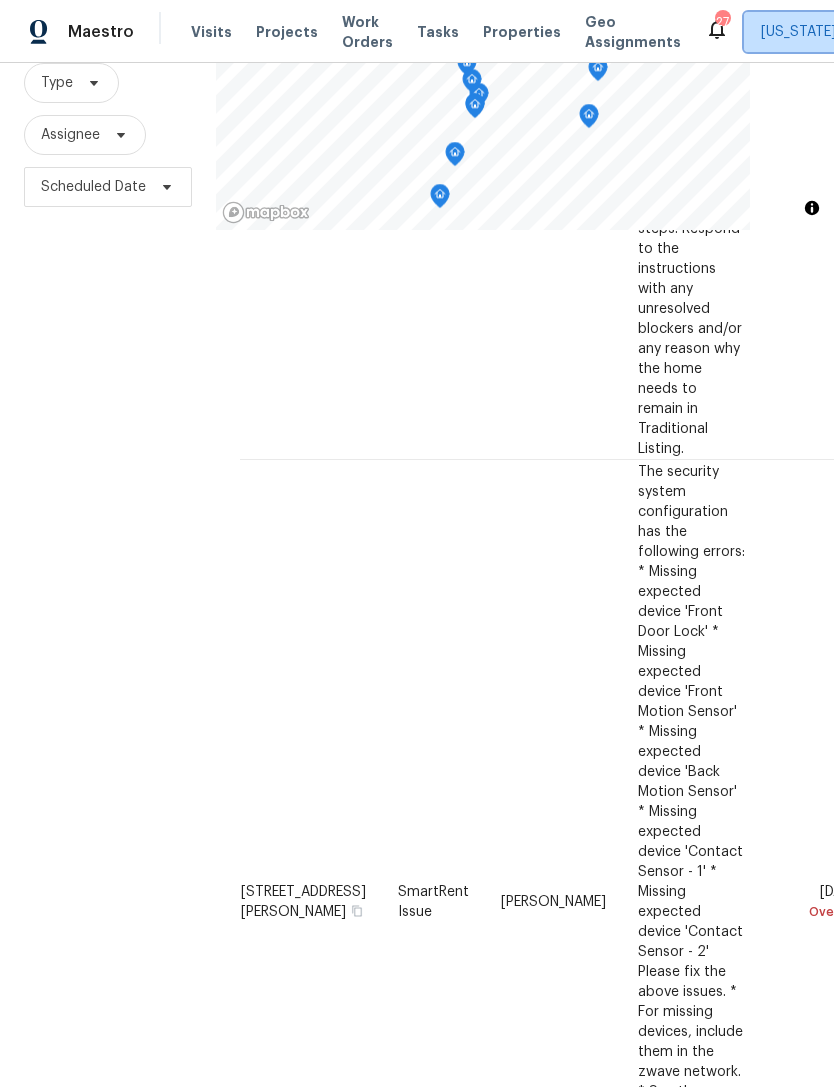 click on "[US_STATE], [GEOGRAPHIC_DATA]" at bounding box center (871, 32) 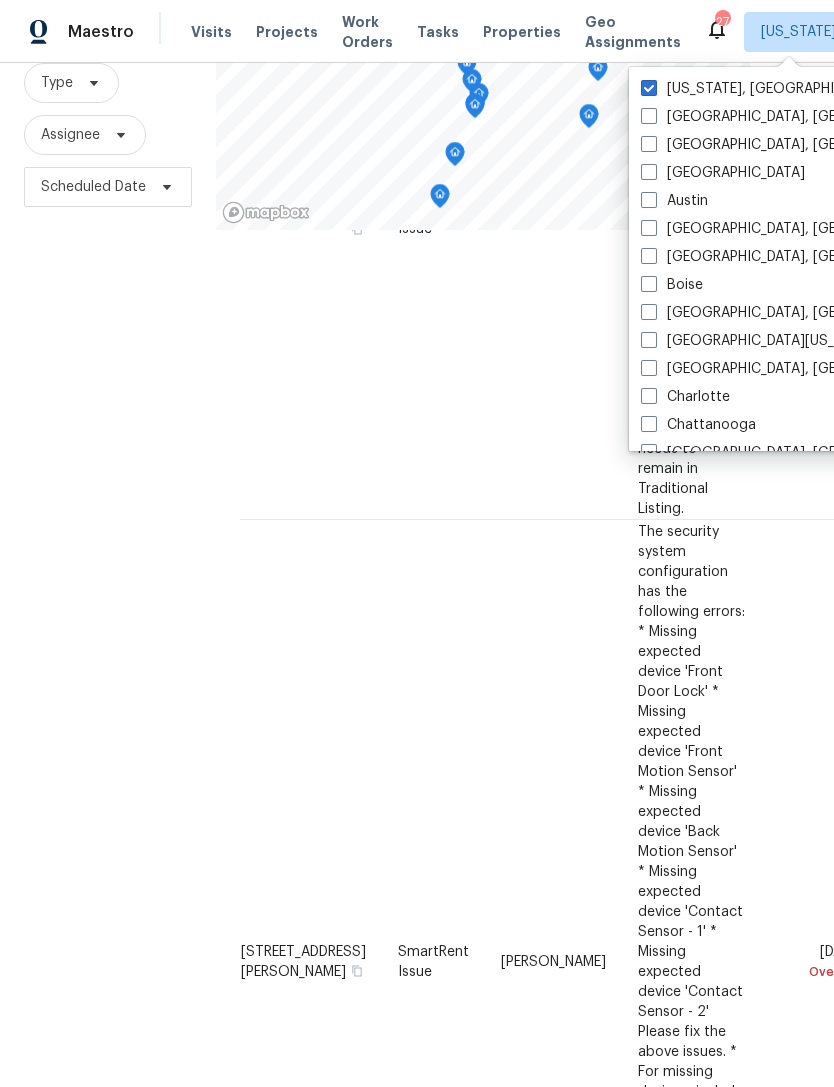 scroll, scrollTop: 2315, scrollLeft: 0, axis: vertical 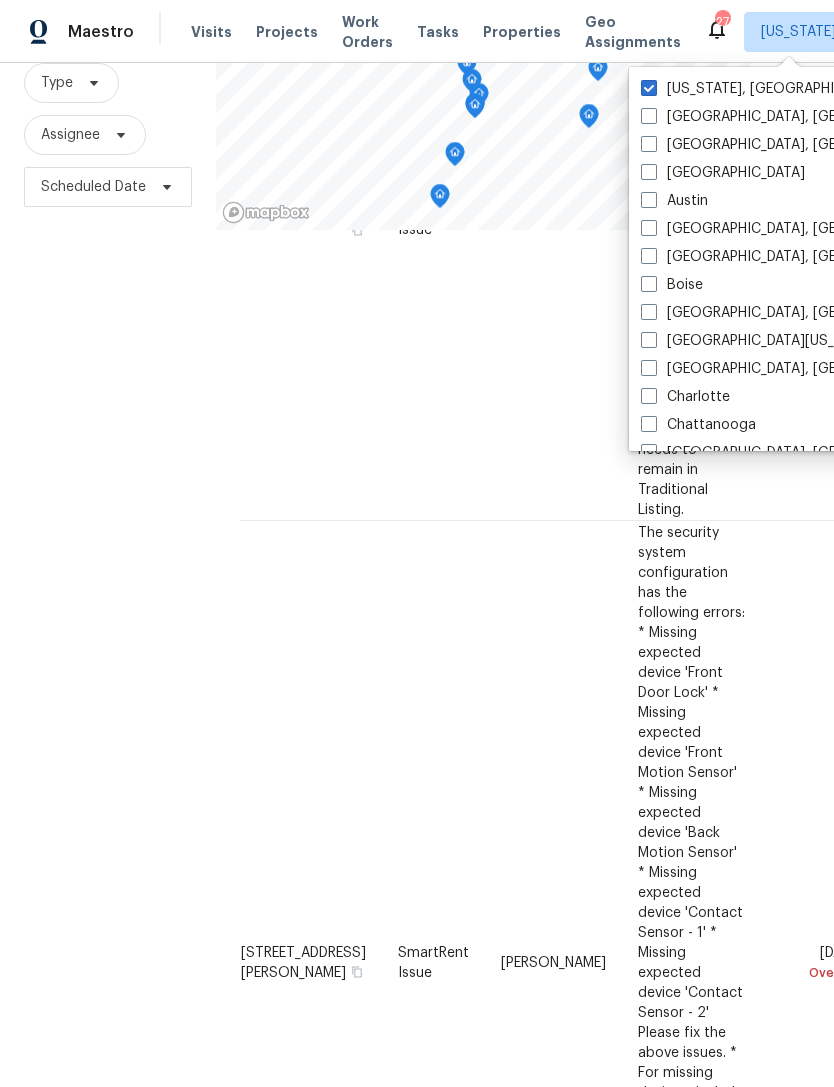 click on "[US_STATE], [GEOGRAPHIC_DATA]" at bounding box center (764, 89) 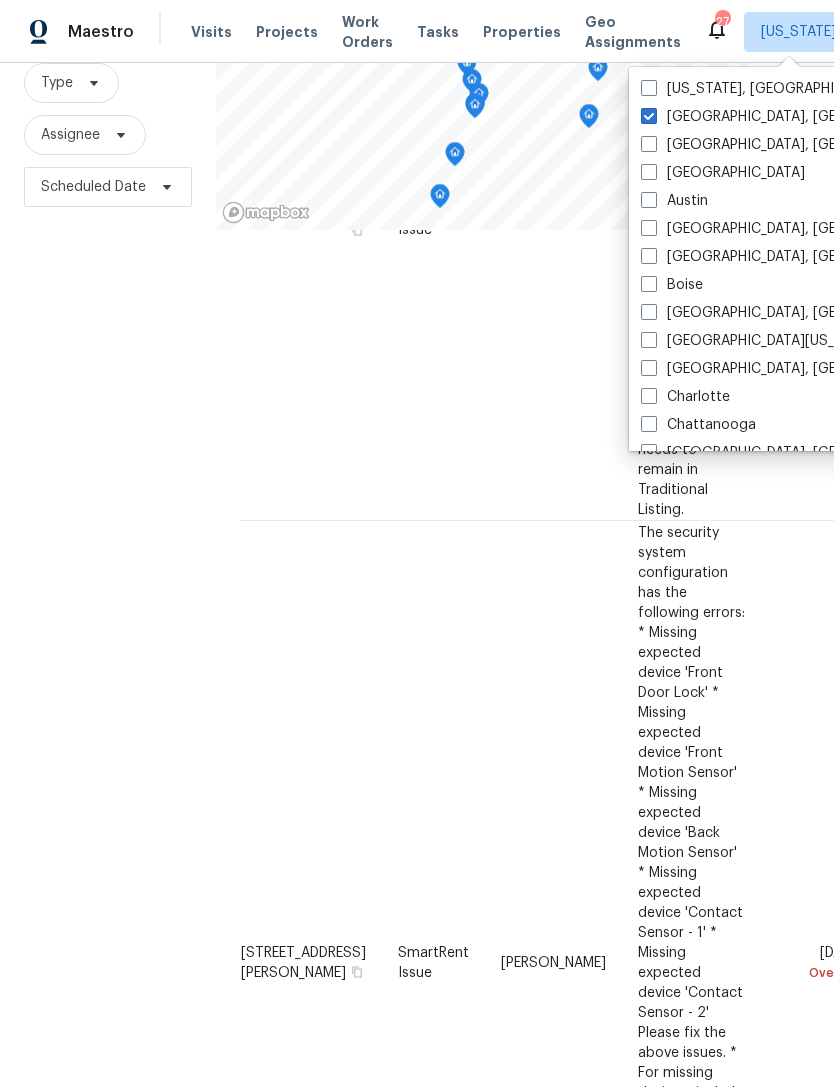 checkbox on "false" 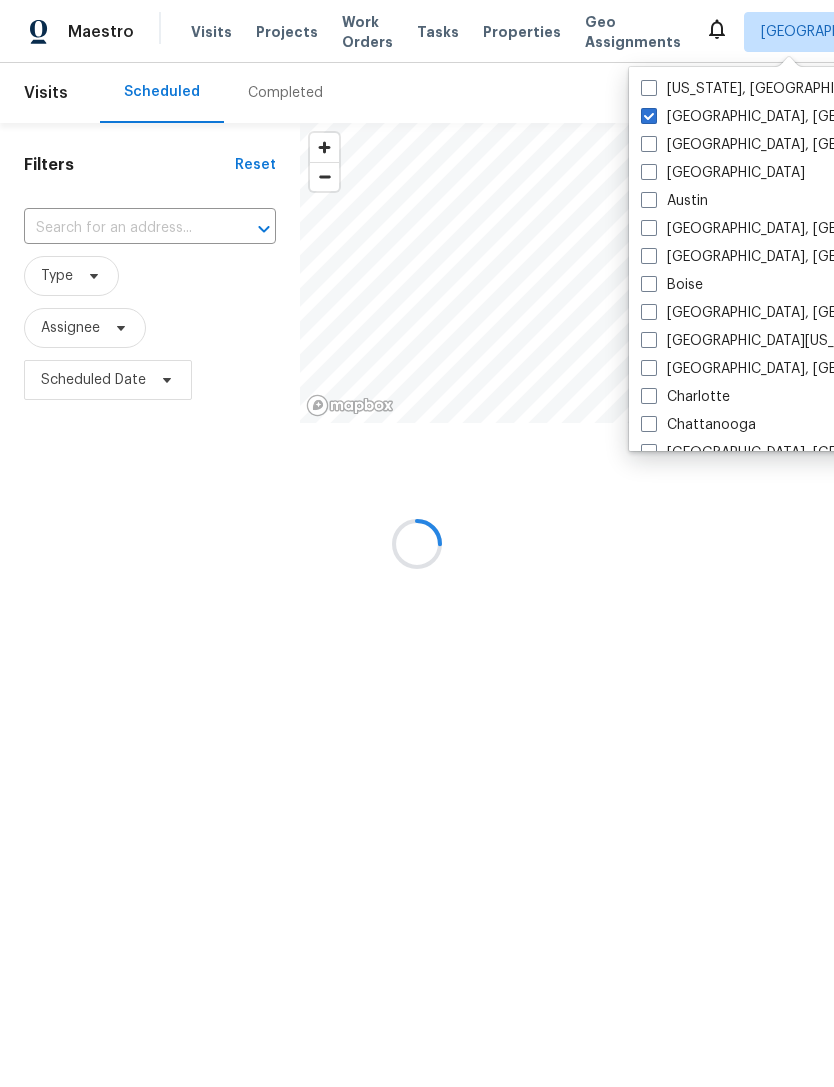 scroll, scrollTop: 0, scrollLeft: 0, axis: both 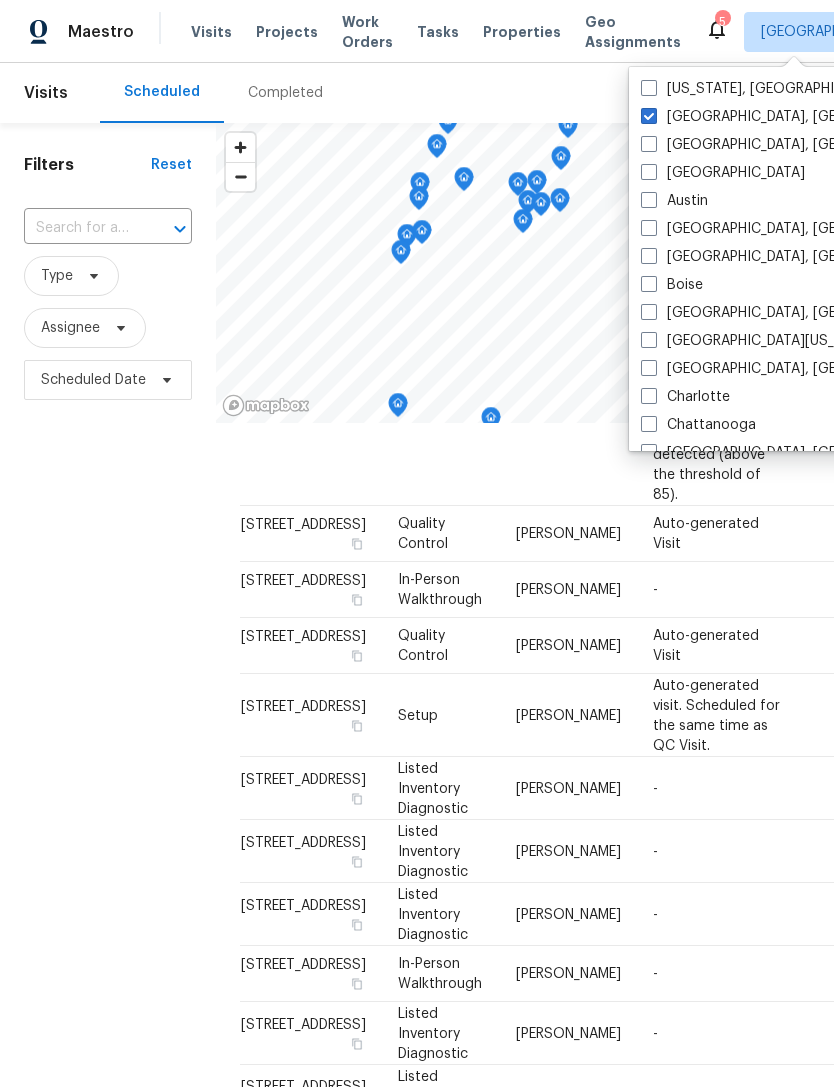 click on "Filters Reset ​ Type Assignee Scheduled Date" at bounding box center (108, 708) 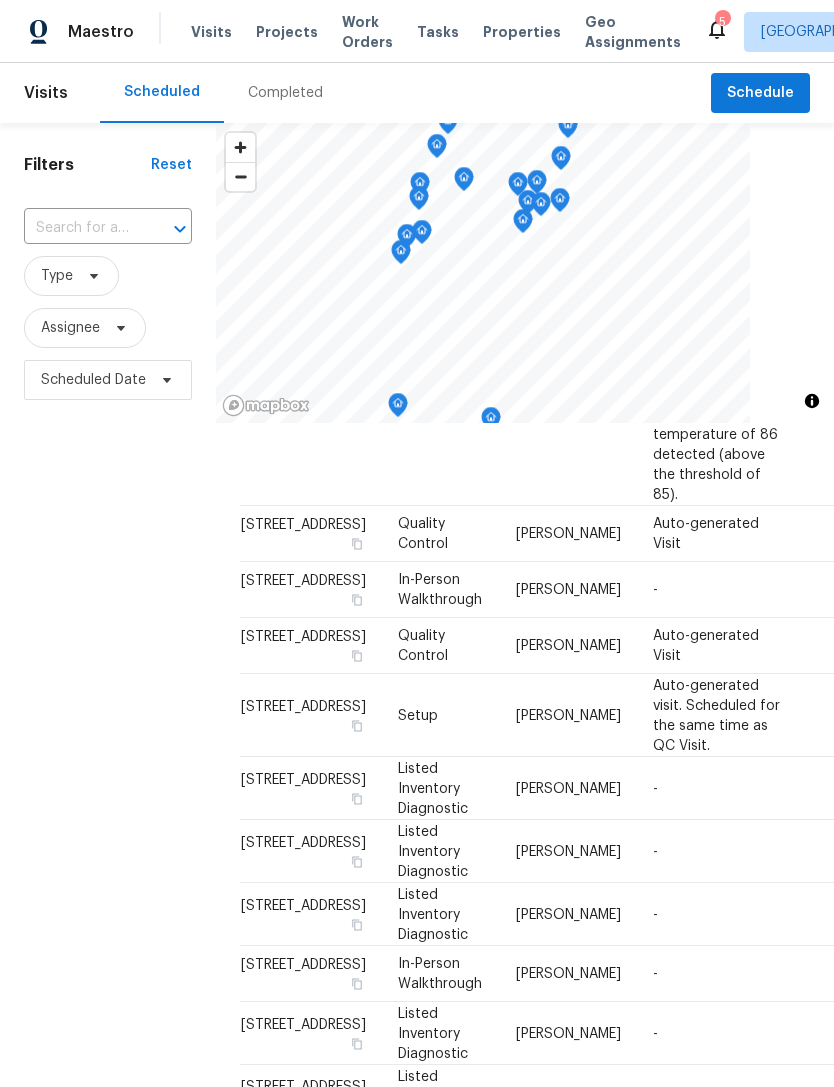 click on "Filters Reset ​ Type Assignee Scheduled Date" at bounding box center [108, 708] 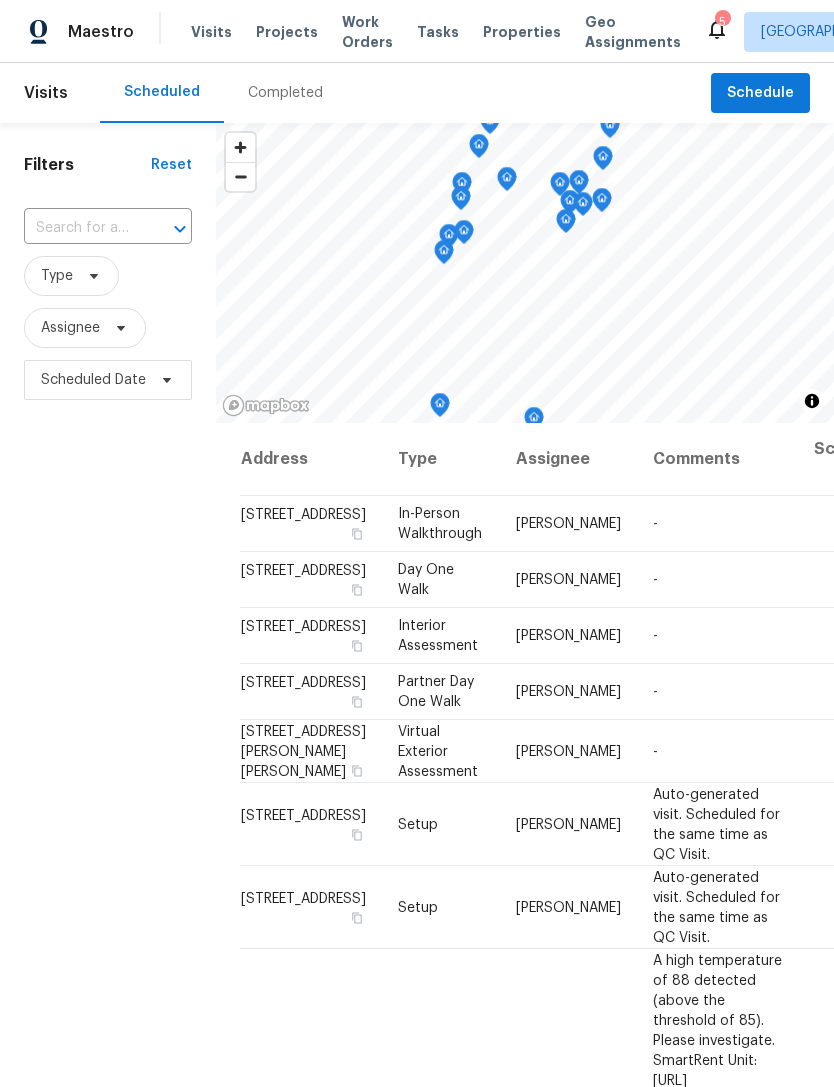 scroll, scrollTop: 0, scrollLeft: 0, axis: both 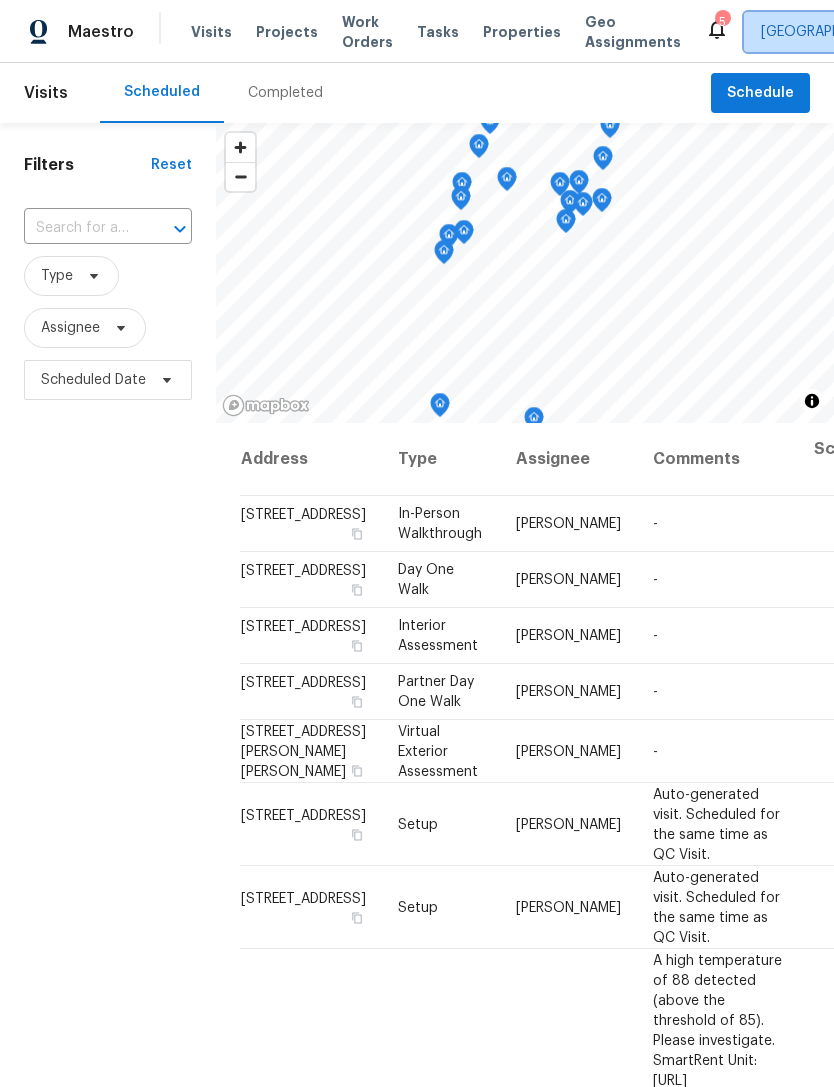 click on "Albuquerque, NM" at bounding box center [903, 32] 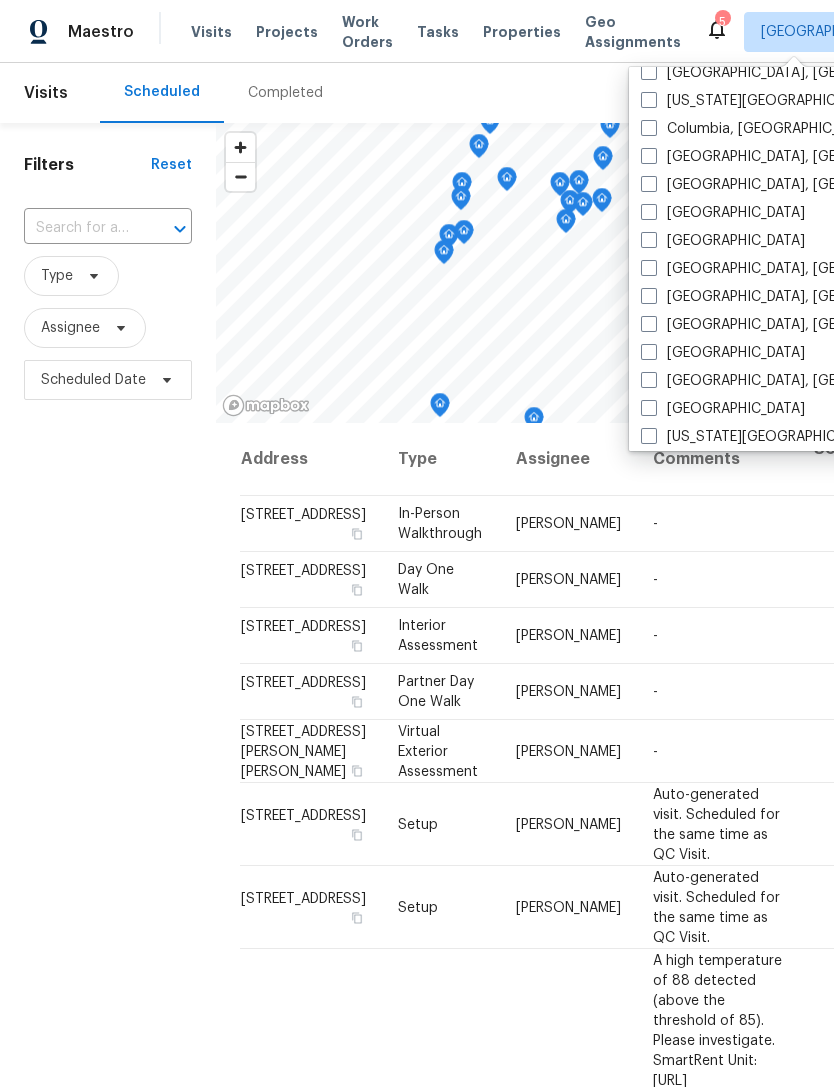 scroll, scrollTop: 413, scrollLeft: 0, axis: vertical 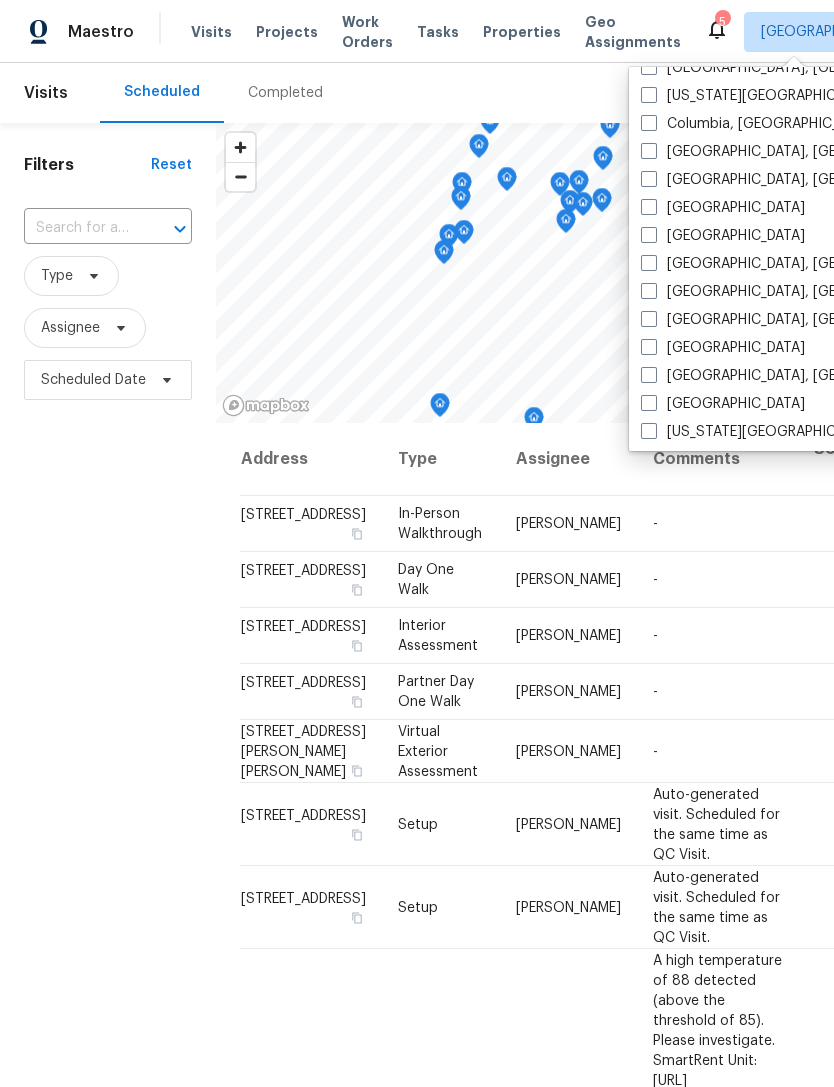 click at bounding box center [649, 319] 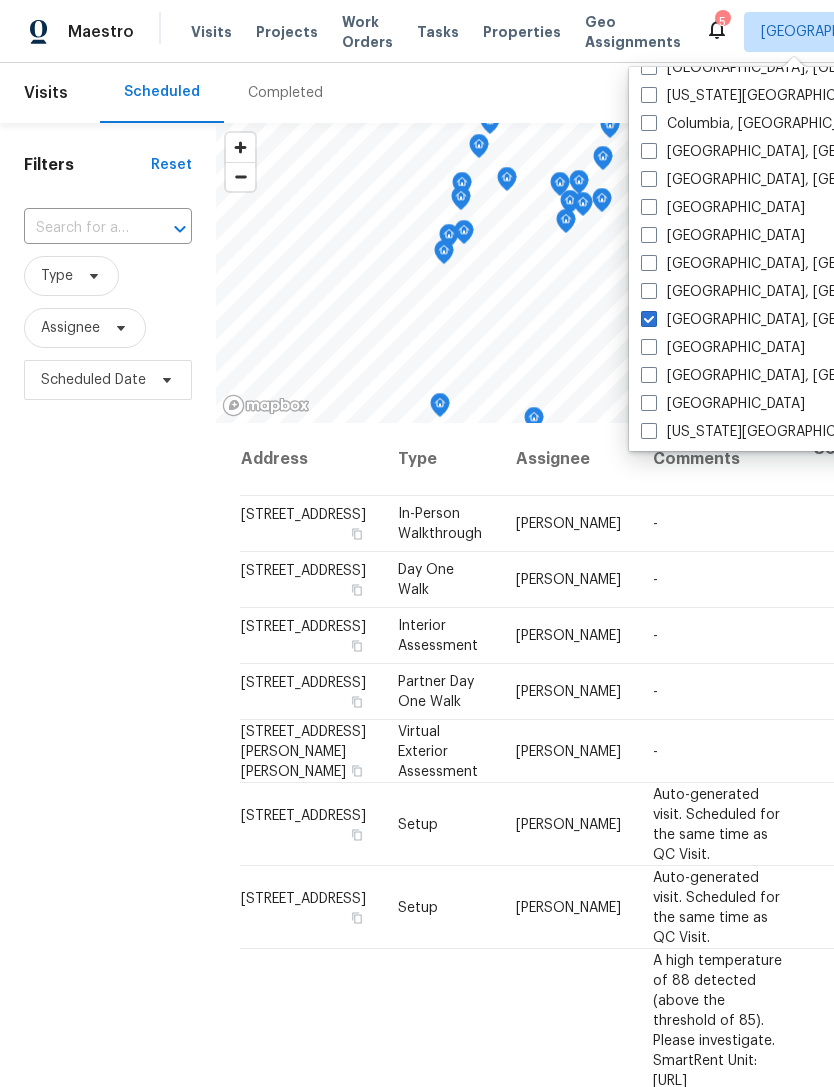 checkbox on "true" 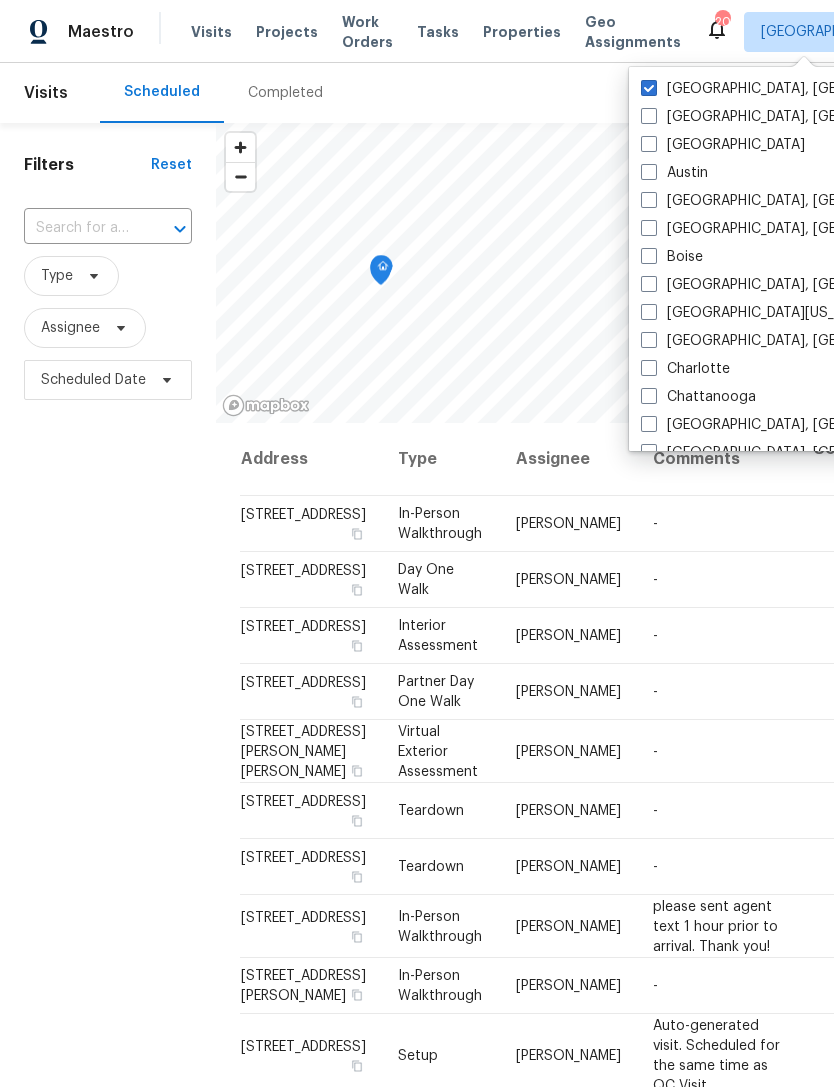 scroll, scrollTop: 0, scrollLeft: 0, axis: both 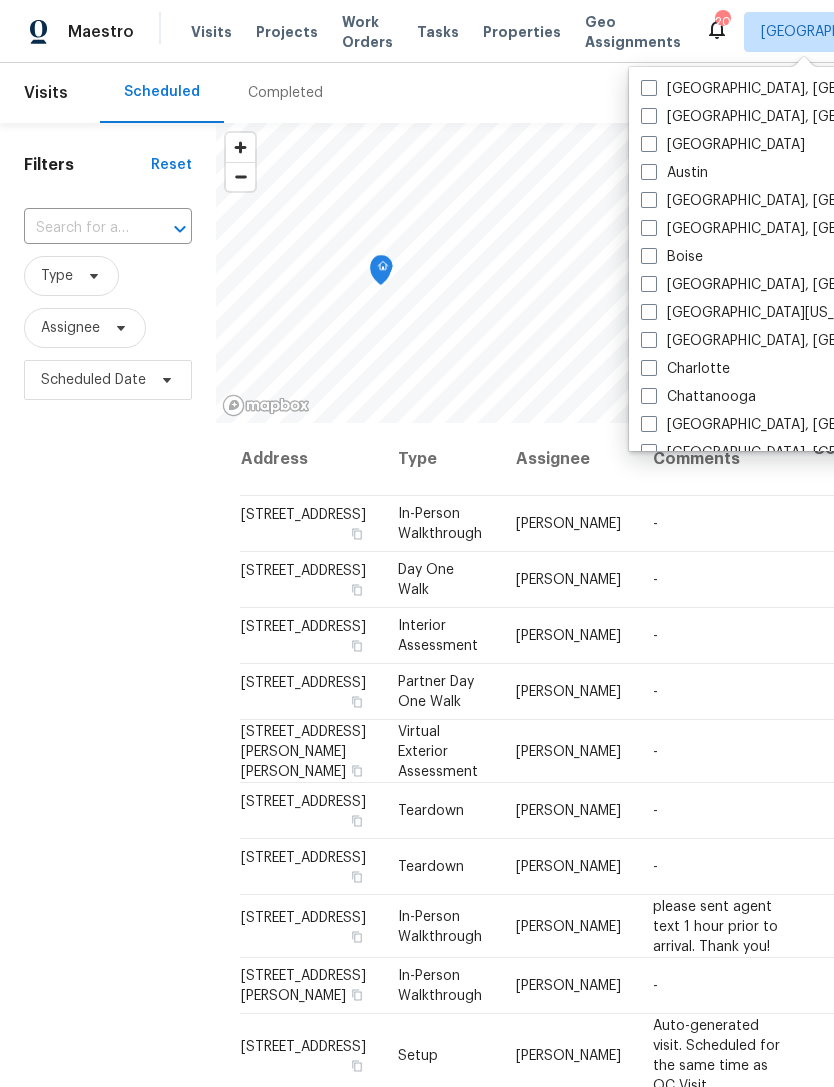checkbox on "false" 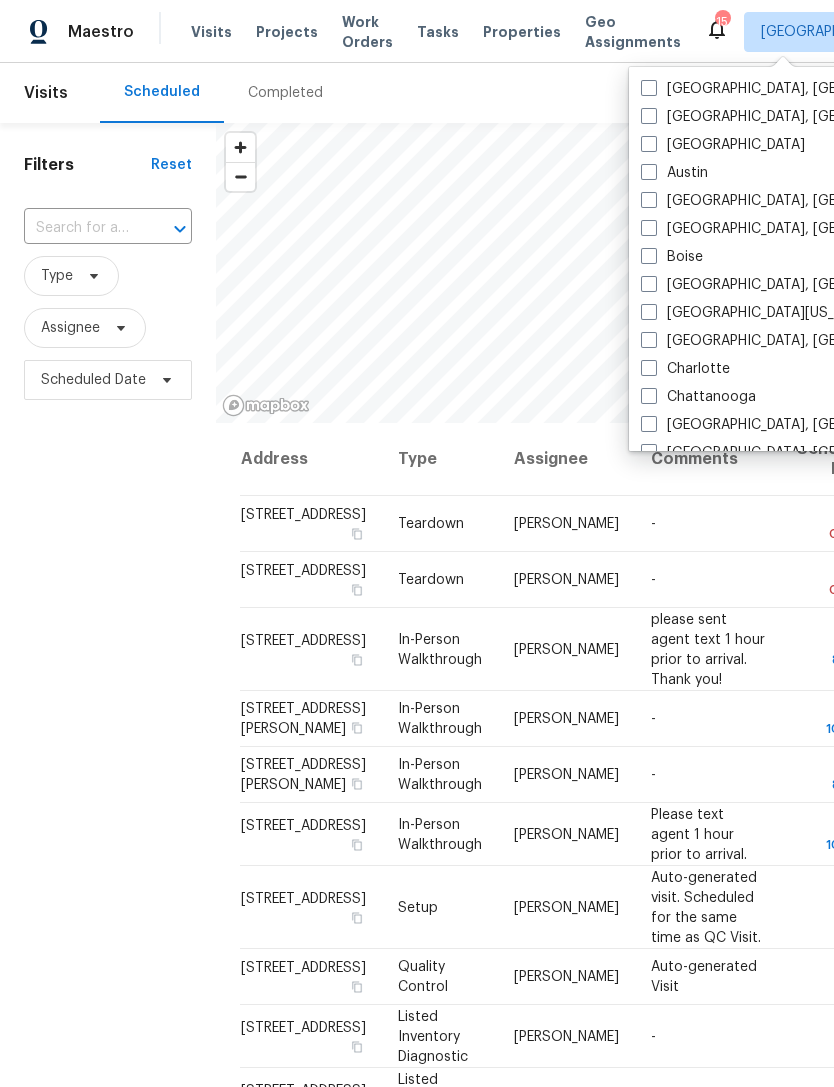 click on "Maestro Visits Projects Work Orders Tasks Properties Geo Assignments 15 Greenville, SC Raymond Roberts" at bounding box center [417, 31] 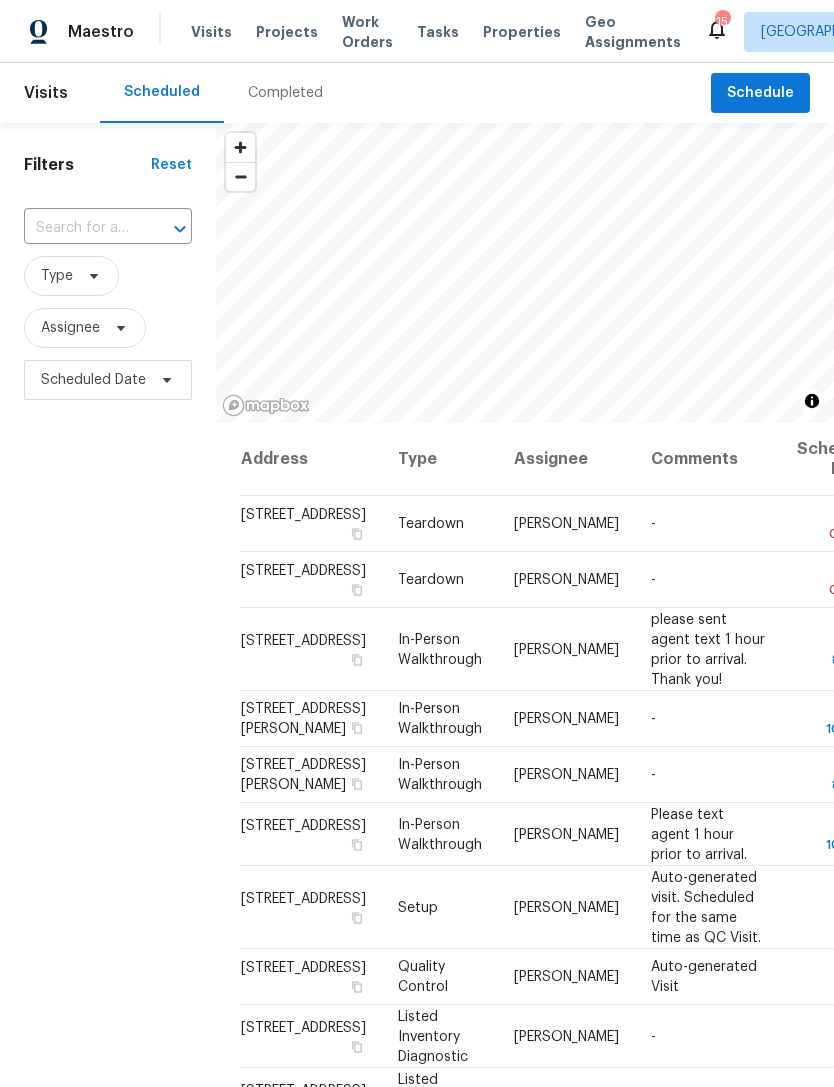 click on "Visits Projects Work Orders Tasks Properties Geo Assignments" at bounding box center (448, 32) 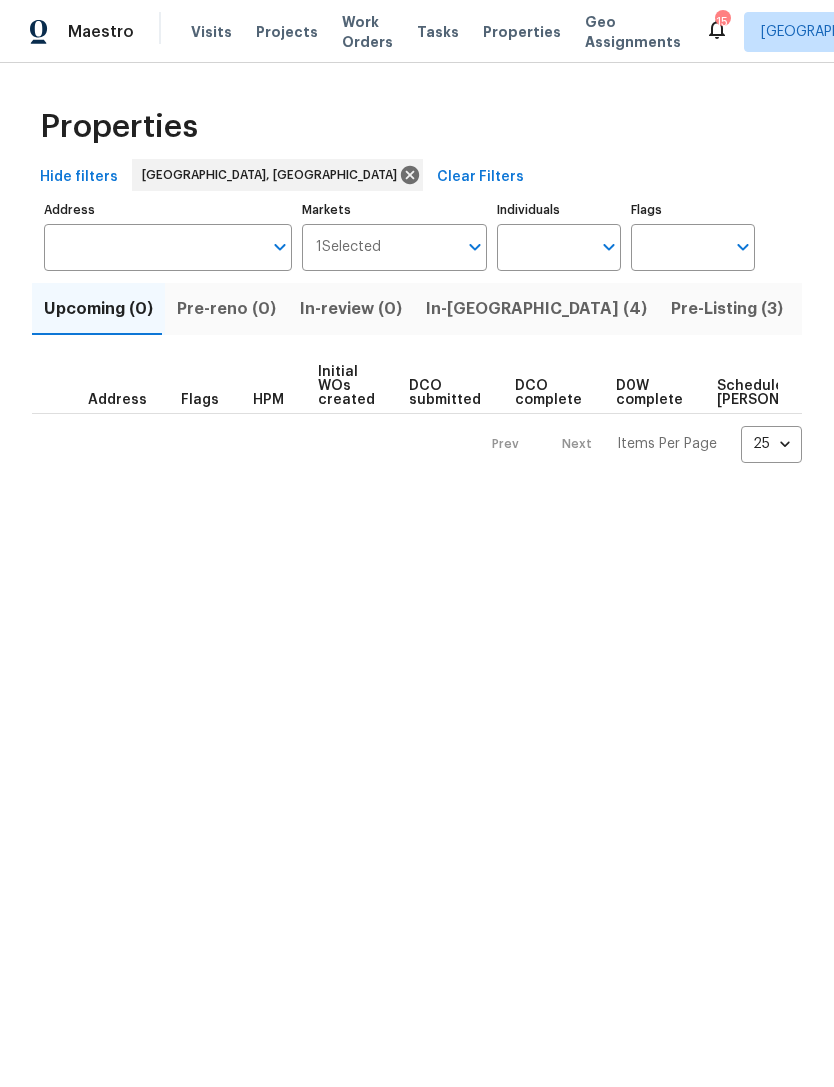 click on "Visits" at bounding box center [211, 32] 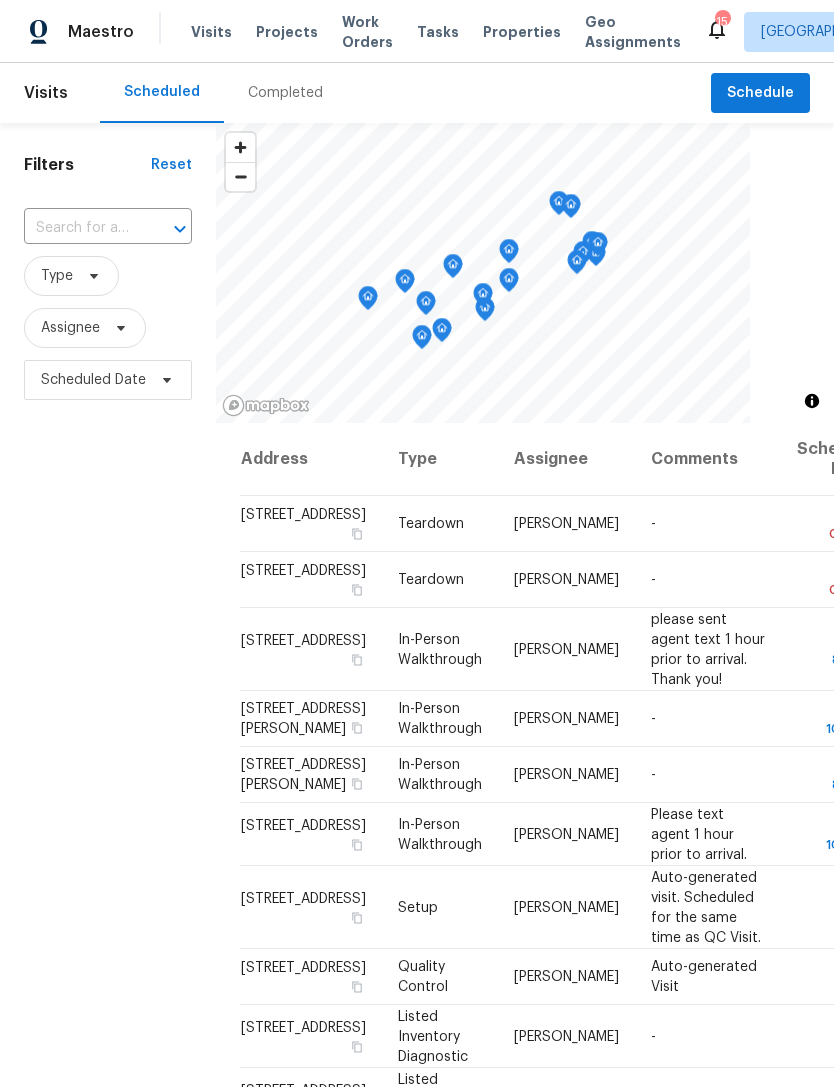 scroll, scrollTop: 0, scrollLeft: 0, axis: both 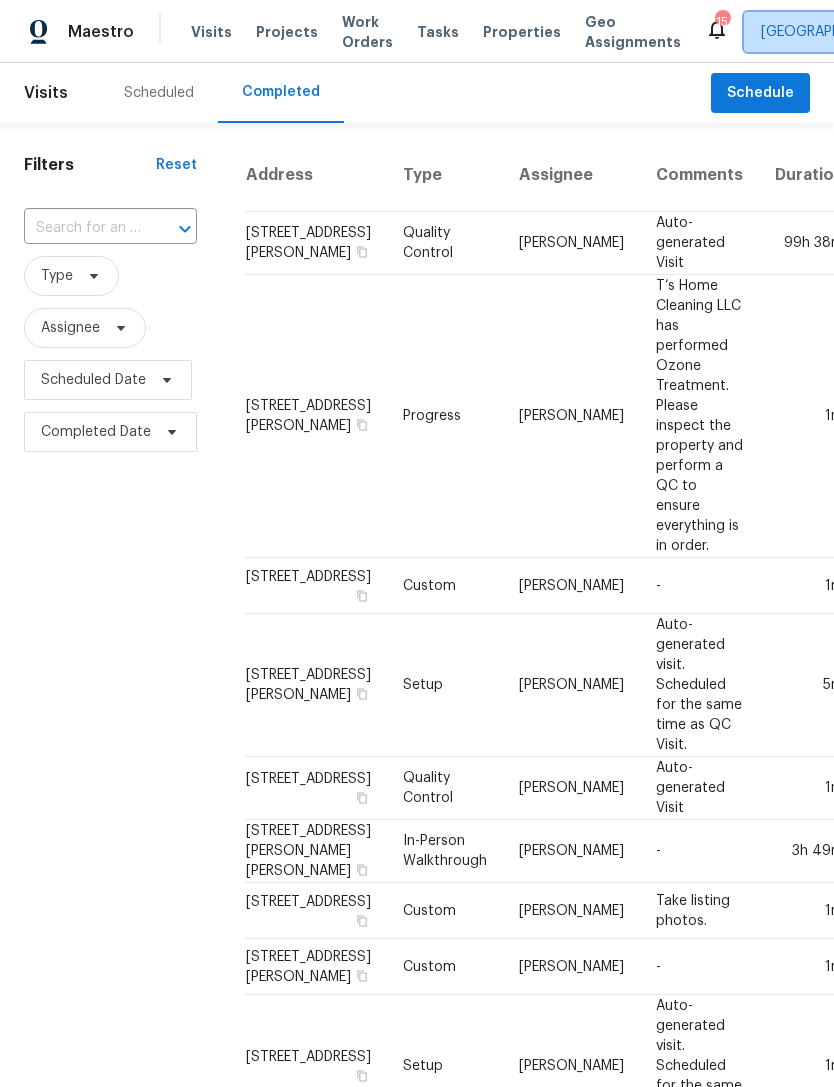 click on "Greenville, SC" at bounding box center [903, 32] 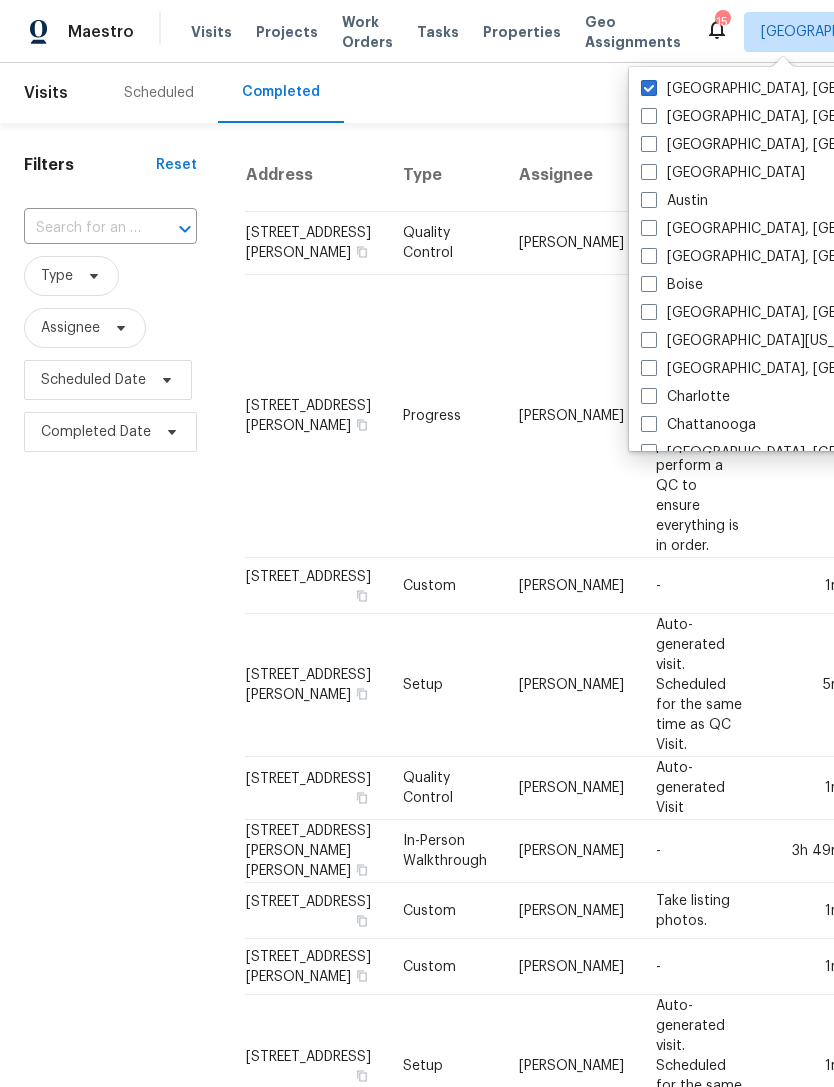 click at bounding box center [649, 368] 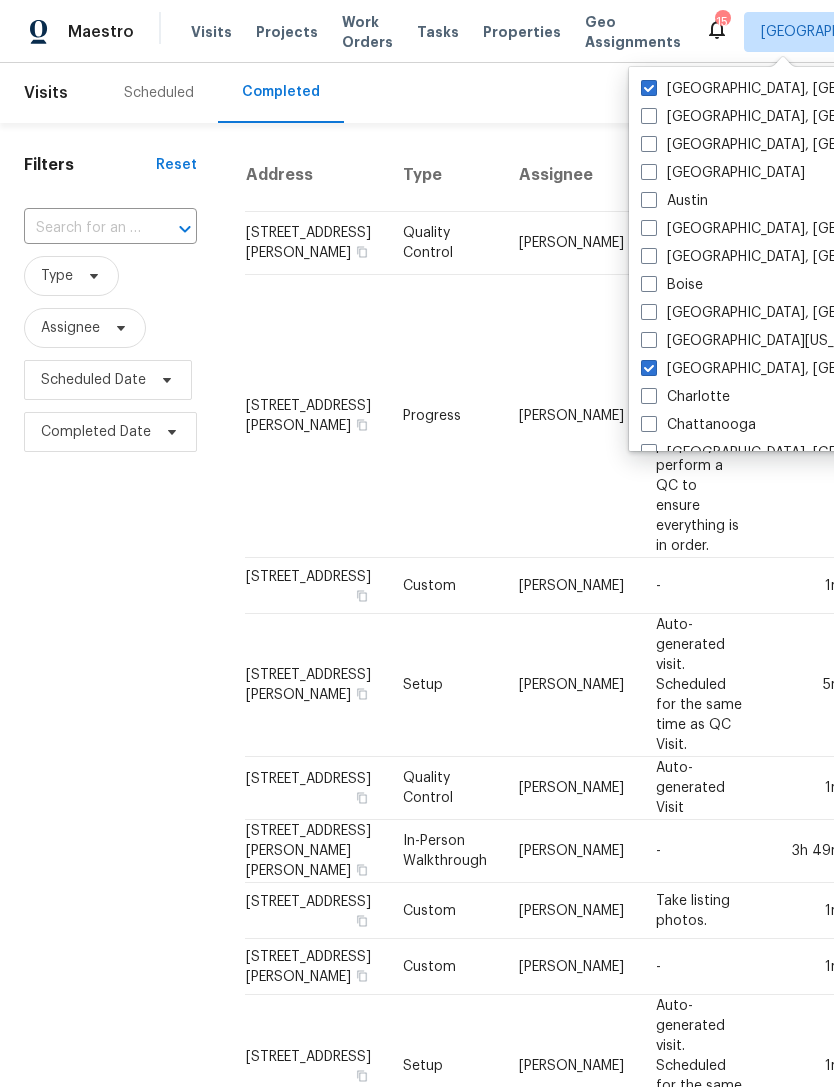 checkbox on "true" 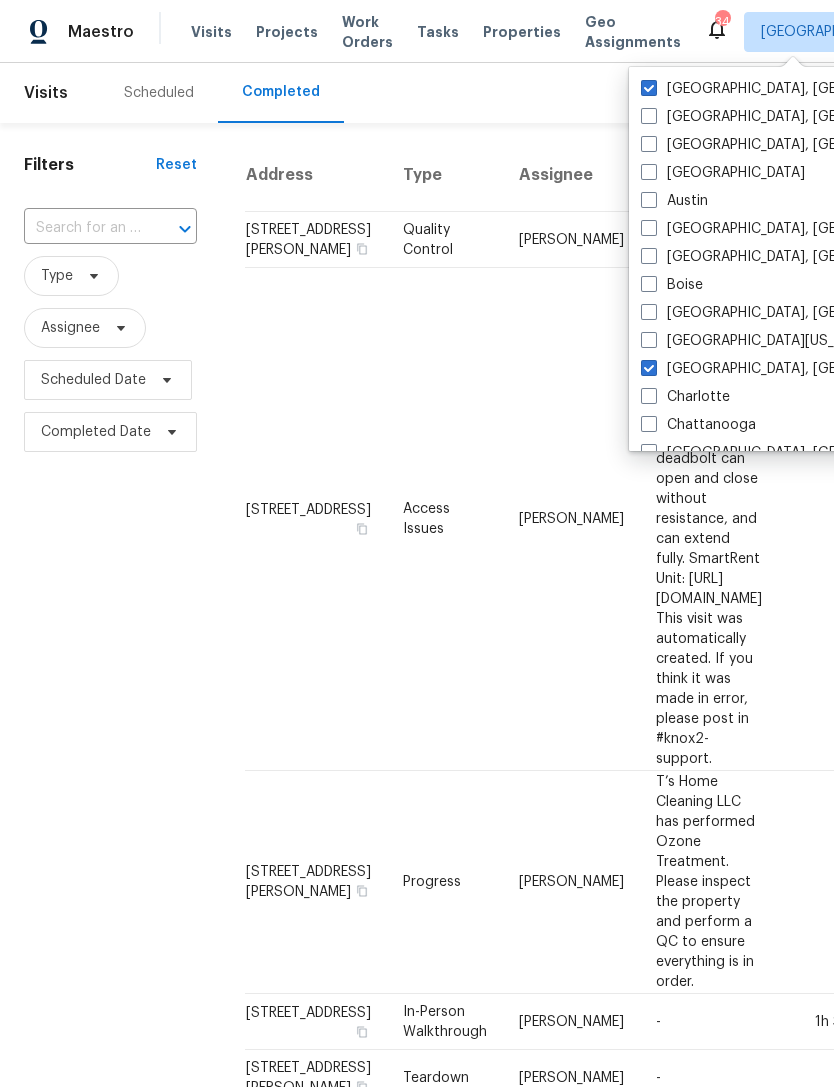 click at bounding box center (649, 88) 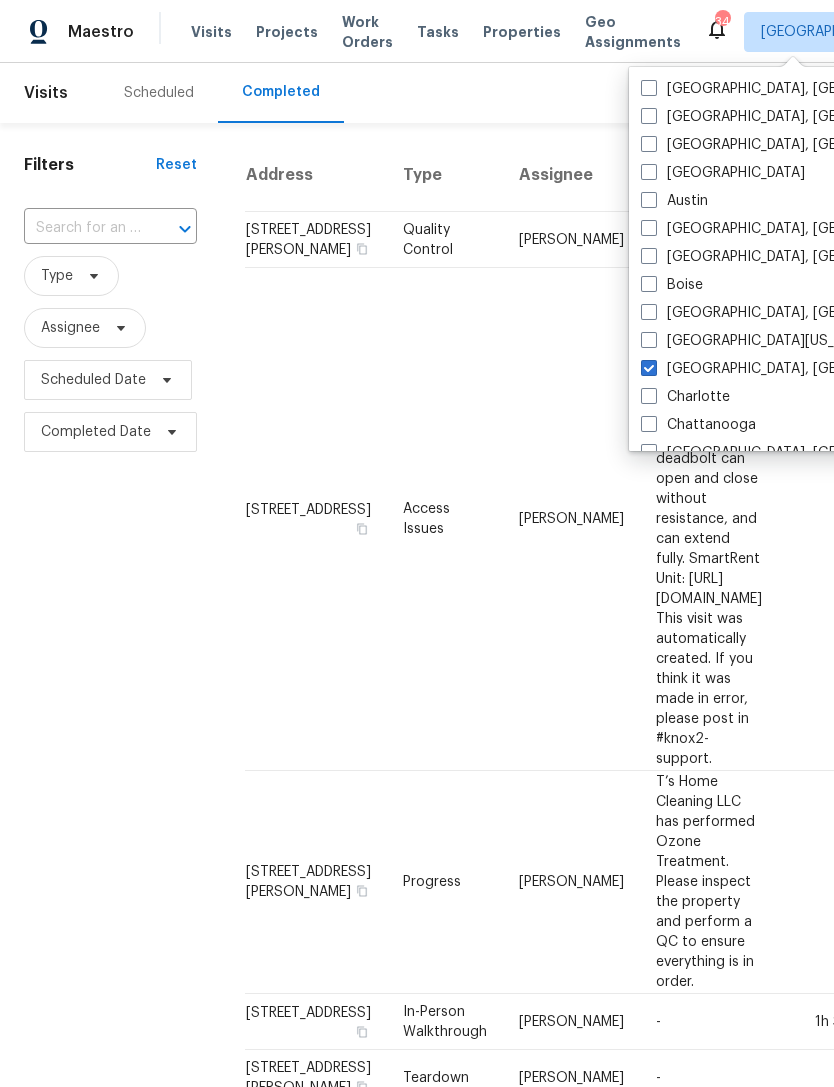 checkbox on "false" 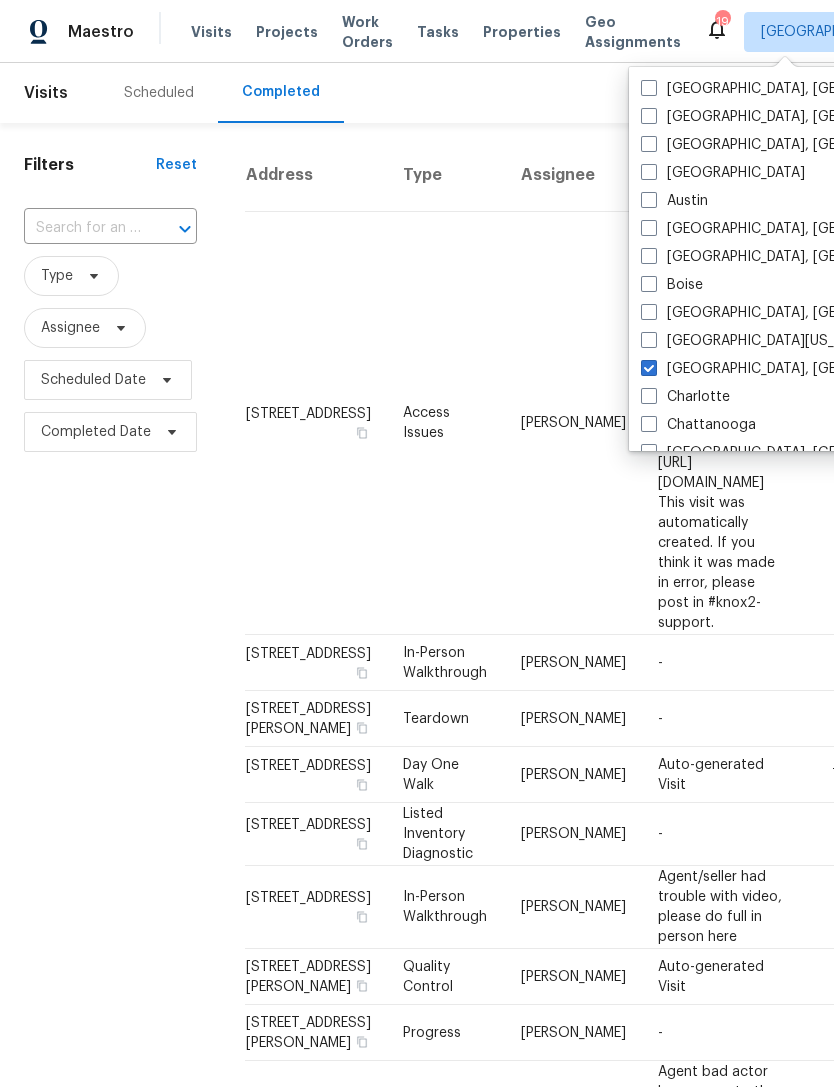 click on "-" at bounding box center (722, 719) 